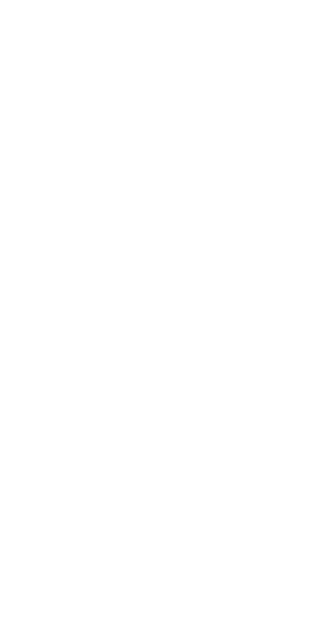 scroll, scrollTop: 0, scrollLeft: 0, axis: both 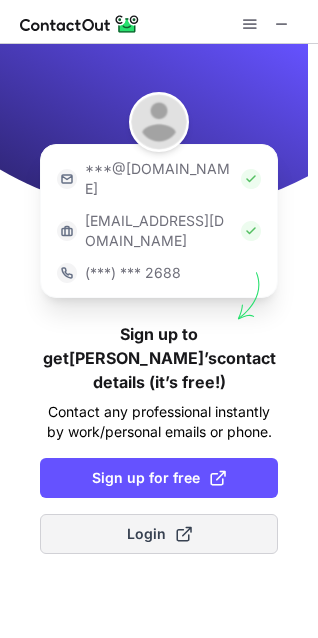 click on "Login" at bounding box center (159, 534) 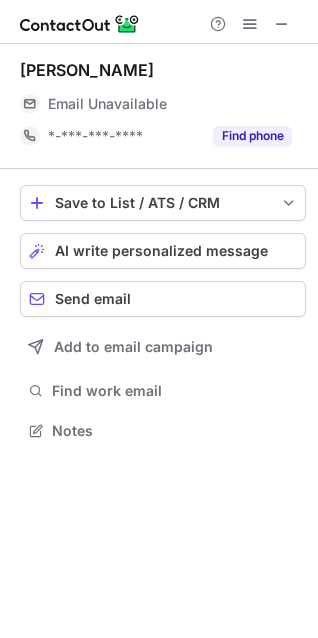 scroll, scrollTop: 10, scrollLeft: 9, axis: both 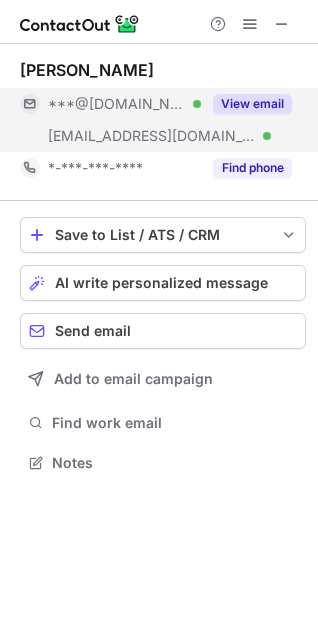click on "View email" at bounding box center (252, 104) 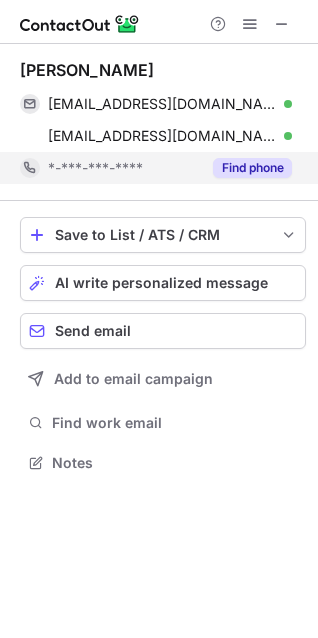 click on "Find phone" at bounding box center [252, 168] 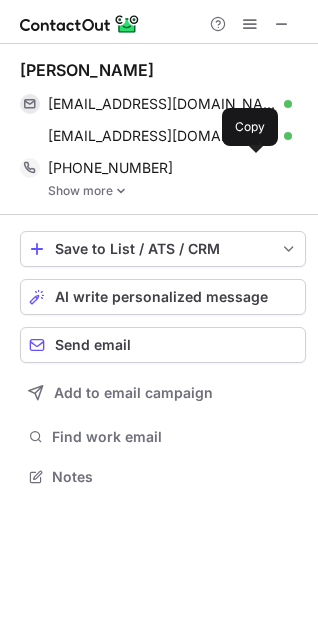 scroll, scrollTop: 10, scrollLeft: 9, axis: both 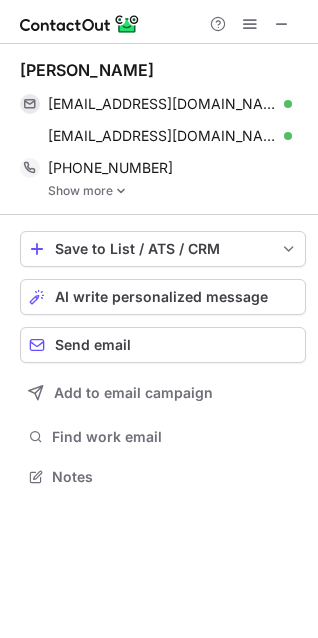 click on "Show more" at bounding box center (177, 191) 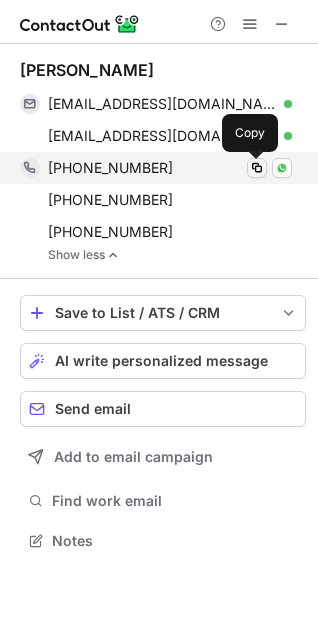 click at bounding box center [257, 168] 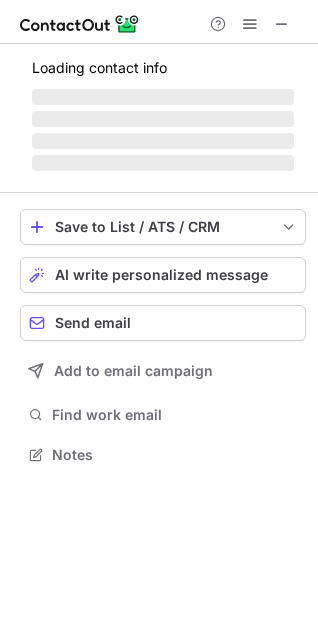 scroll, scrollTop: 440, scrollLeft: 318, axis: both 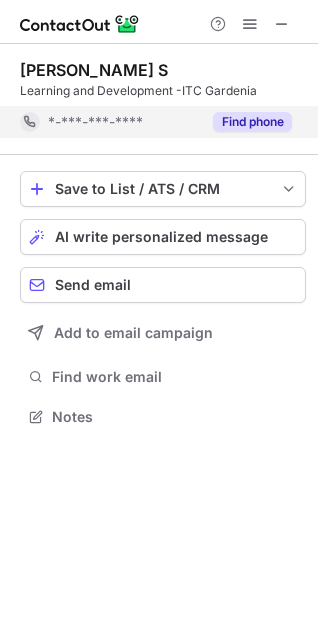 click on "Find phone" at bounding box center [246, 122] 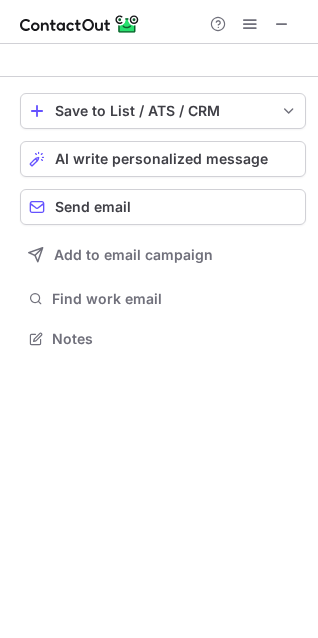 scroll, scrollTop: 440, scrollLeft: 318, axis: both 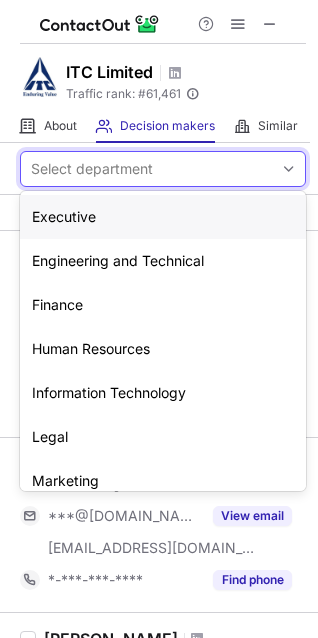 click on "Select department" at bounding box center [147, 169] 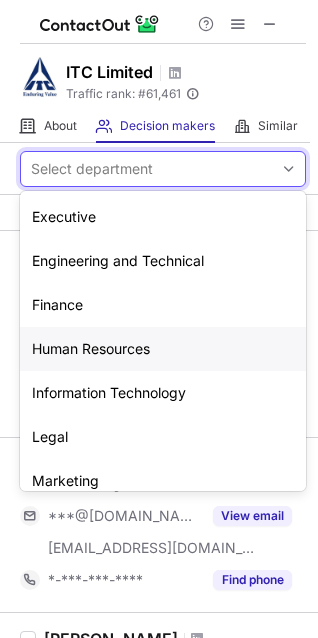 click on "Human Resources" at bounding box center (163, 349) 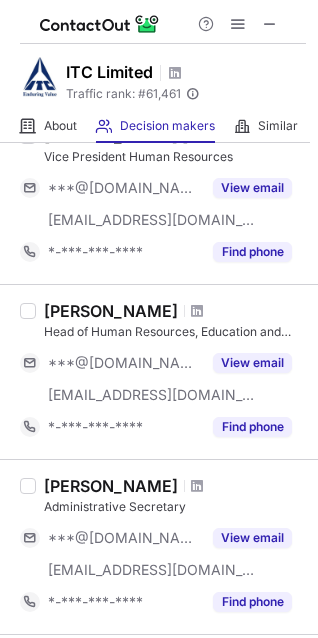 scroll, scrollTop: 1140, scrollLeft: 0, axis: vertical 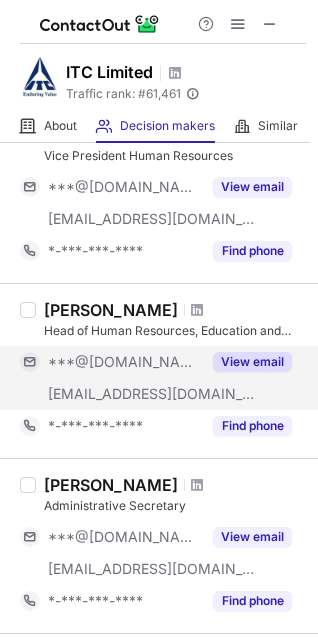 click on "View email" at bounding box center (252, 362) 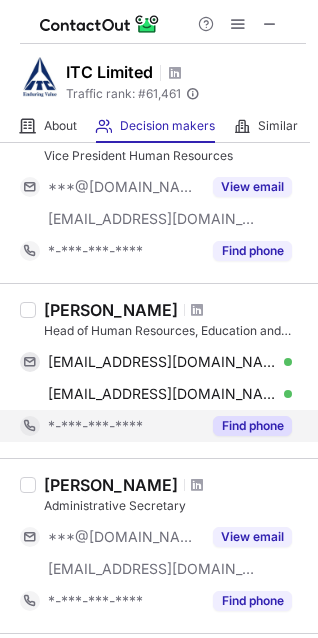 click on "Find phone" at bounding box center [252, 426] 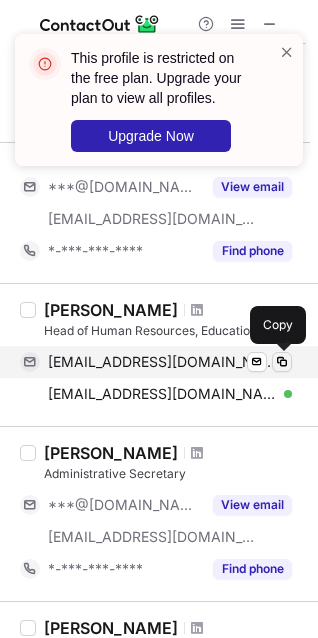 click at bounding box center (282, 362) 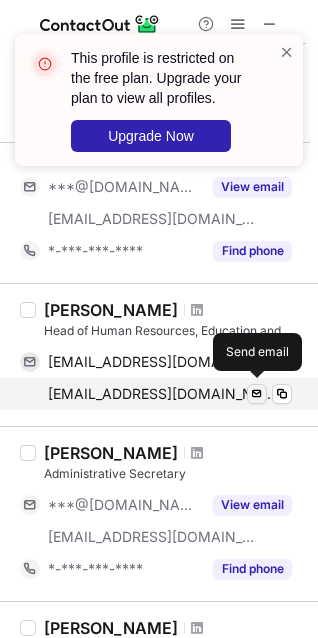 click at bounding box center [257, 394] 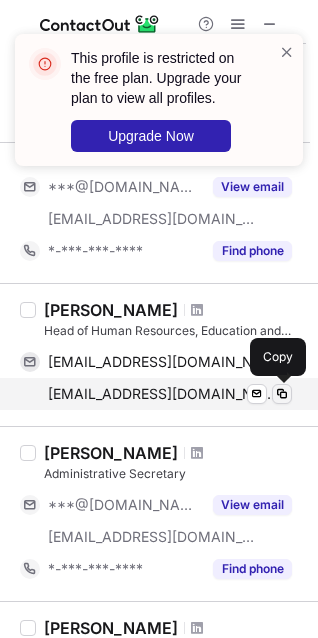 click at bounding box center (282, 394) 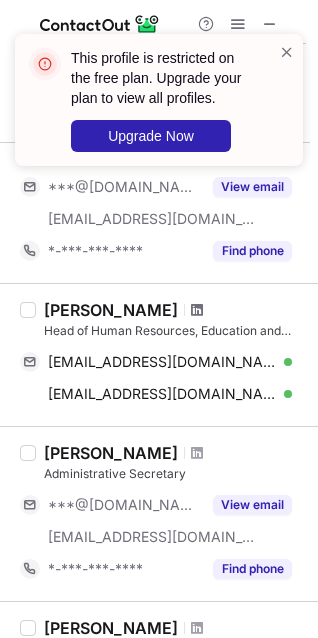 click at bounding box center [197, 310] 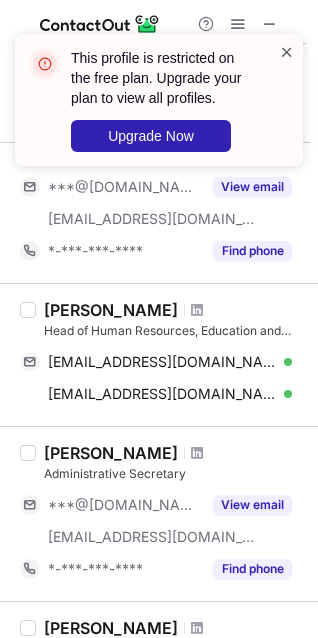 click at bounding box center (287, 52) 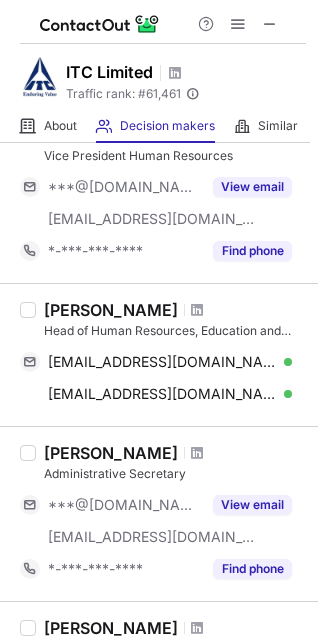 click at bounding box center (287, 52) 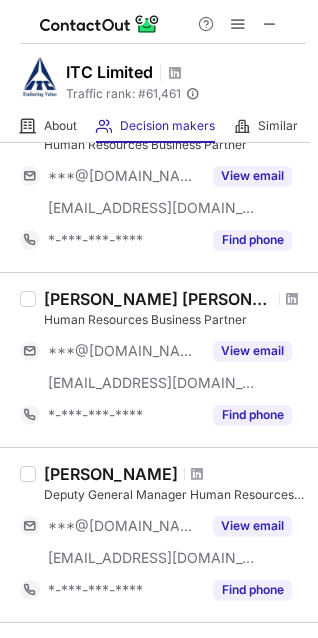 scroll, scrollTop: 272, scrollLeft: 0, axis: vertical 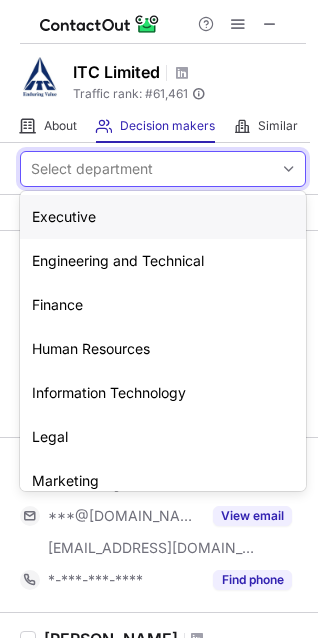 click on "Select department" at bounding box center [147, 169] 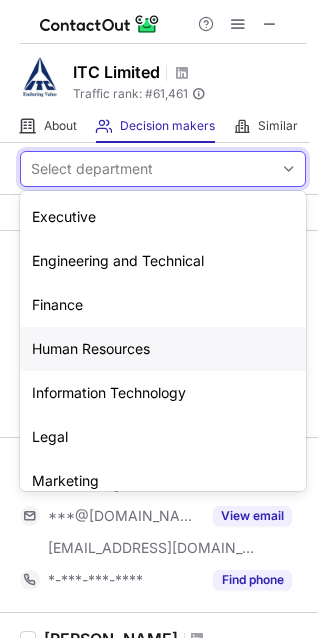 click on "Human Resources" at bounding box center [163, 349] 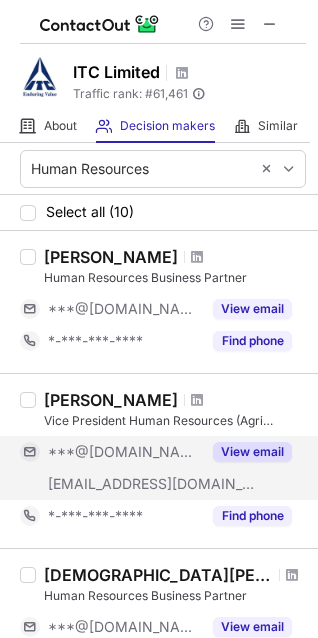 click on "View email" at bounding box center [252, 452] 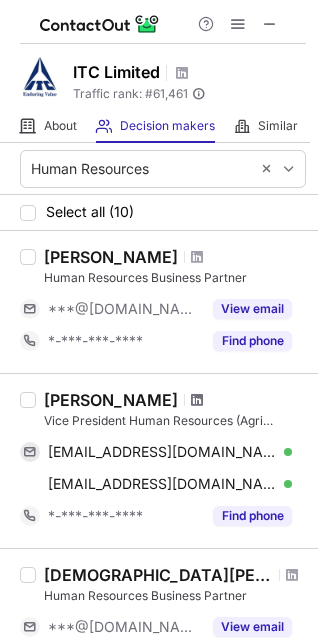 click at bounding box center (197, 400) 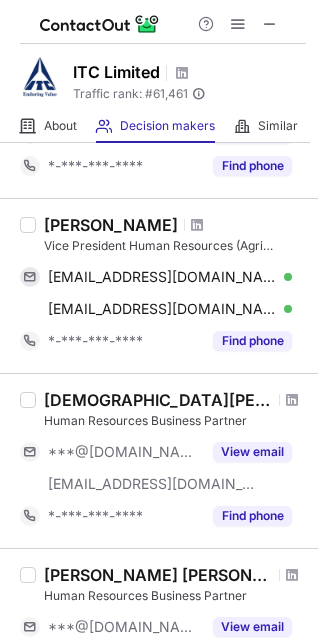 scroll, scrollTop: 185, scrollLeft: 0, axis: vertical 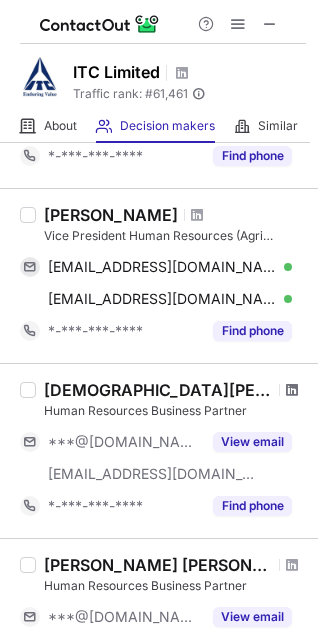 click at bounding box center [292, 390] 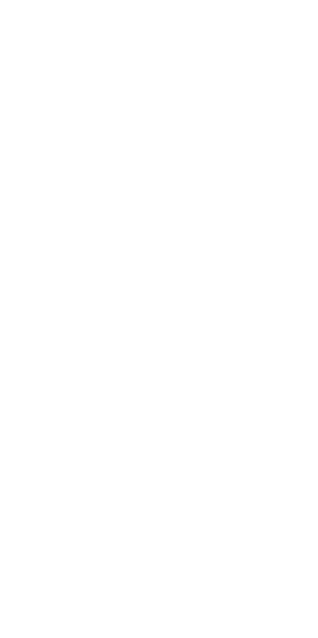 scroll, scrollTop: 0, scrollLeft: 0, axis: both 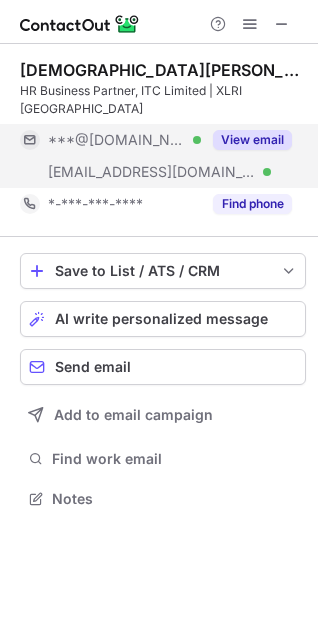 click on "View email" at bounding box center [252, 140] 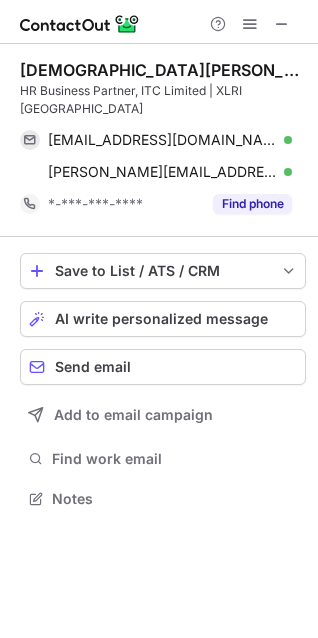 click on "Find phone" at bounding box center (252, 204) 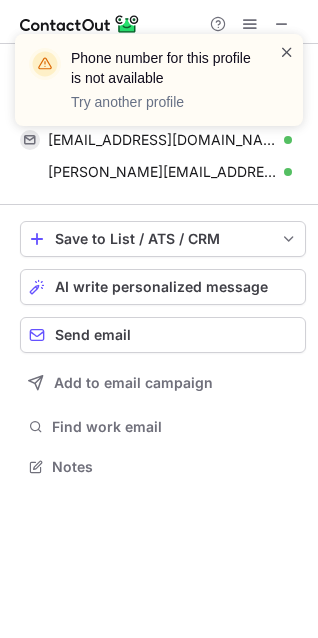 scroll, scrollTop: 452, scrollLeft: 318, axis: both 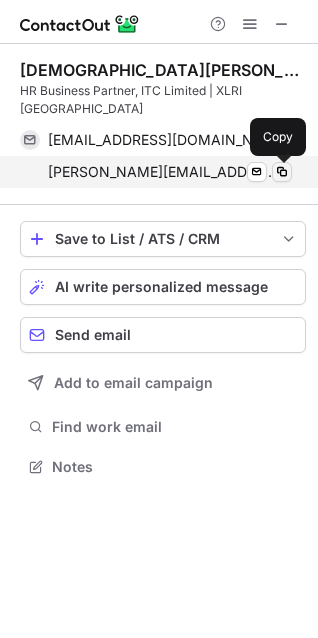 click at bounding box center [282, 172] 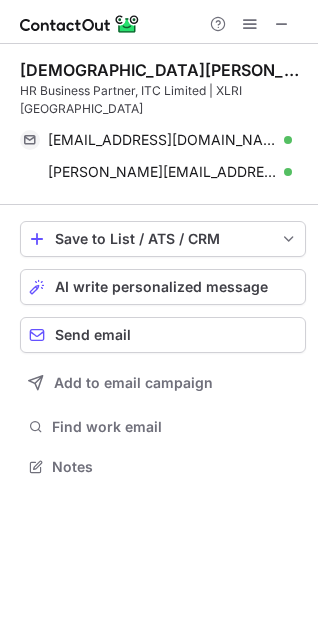 scroll, scrollTop: 452, scrollLeft: 318, axis: both 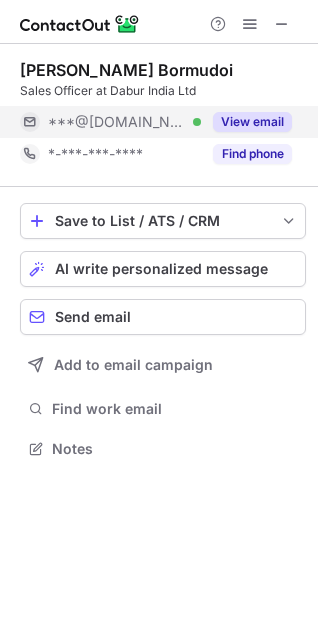 click on "View email" at bounding box center (252, 122) 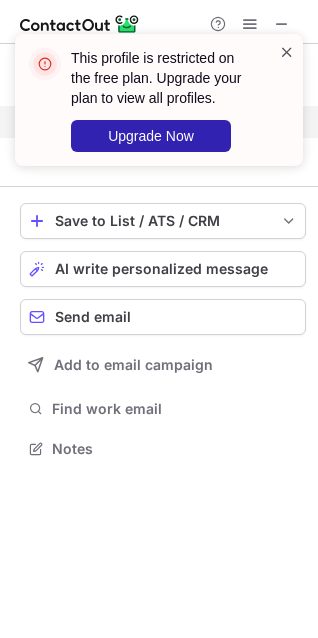 click at bounding box center (287, 52) 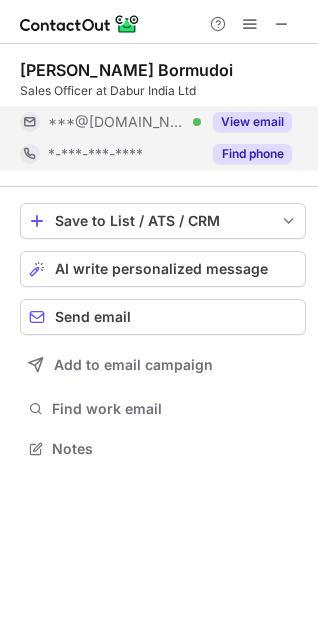 click on "Find phone" at bounding box center [252, 154] 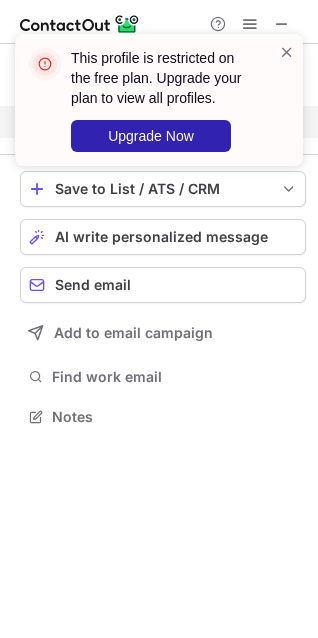 scroll, scrollTop: 402, scrollLeft: 318, axis: both 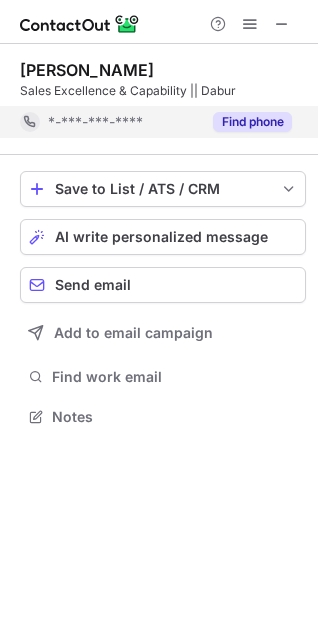 click on "Find phone" at bounding box center (252, 122) 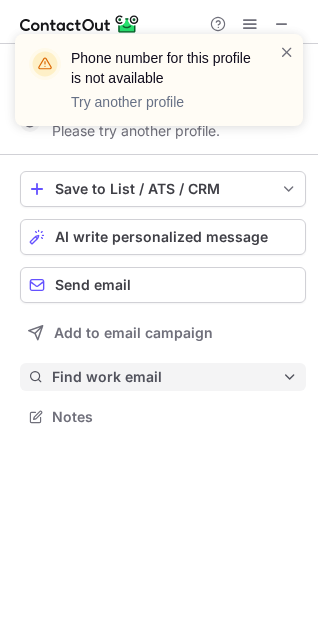 click on "Find work email" at bounding box center [163, 377] 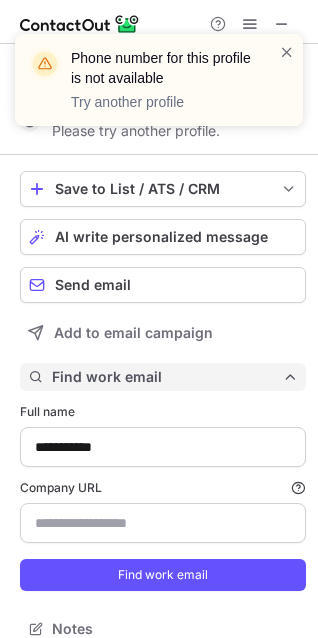type on "*********" 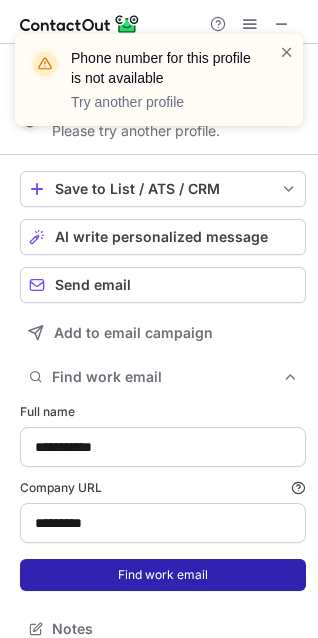 click on "Find work email" at bounding box center [163, 575] 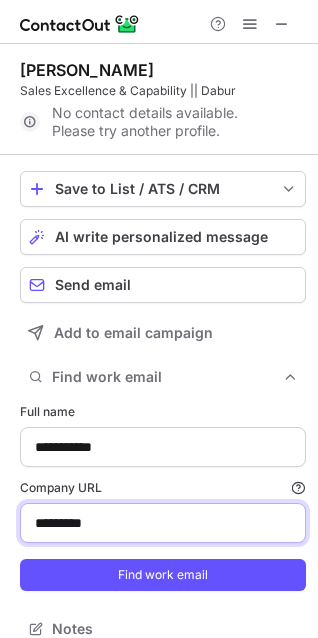 drag, startPoint x: 121, startPoint y: 526, endPoint x: -6, endPoint y: 499, distance: 129.83836 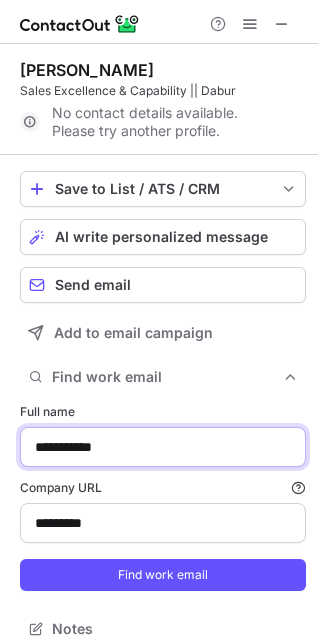 click on "**********" at bounding box center [163, 447] 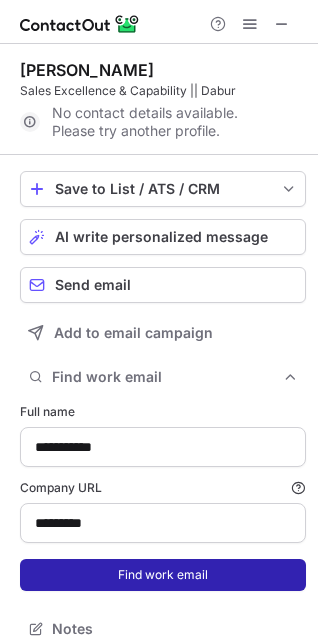 click on "Find work email" at bounding box center [163, 575] 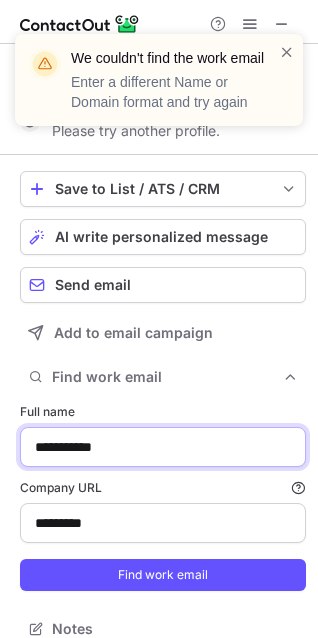 click on "**********" at bounding box center [163, 447] 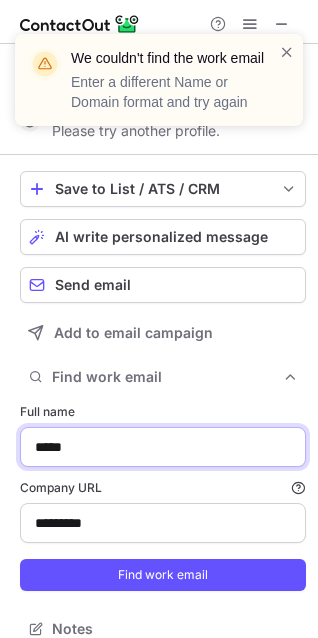 type on "*****" 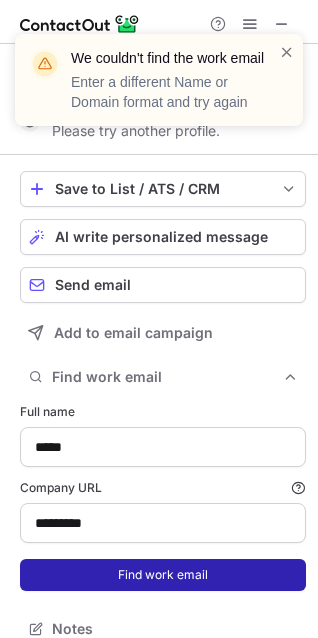 click on "Find work email" at bounding box center (163, 575) 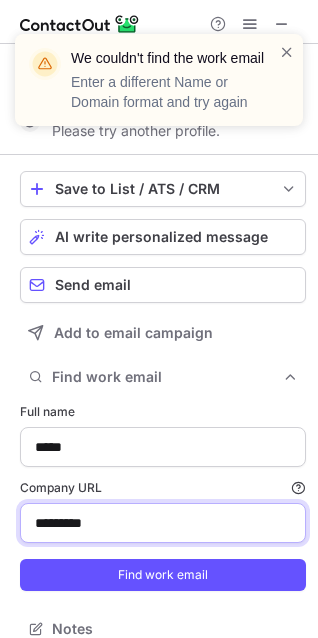 click on "*********" at bounding box center [163, 523] 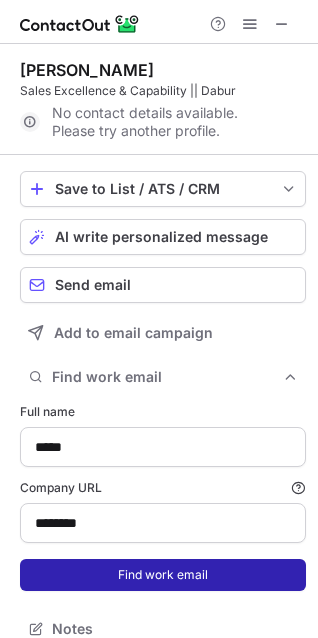 click on "Find work email" at bounding box center [163, 575] 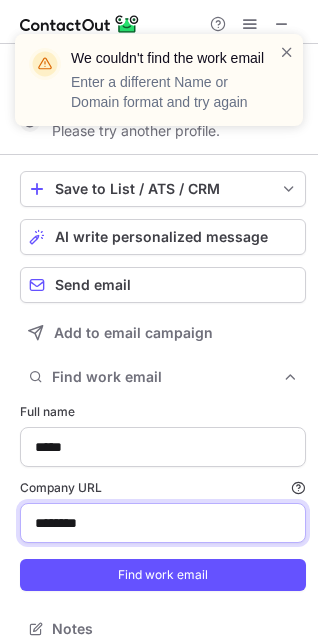 click on "********" at bounding box center (163, 523) 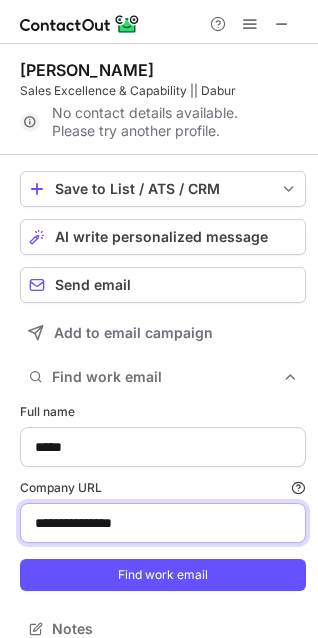 click on "Find work email" at bounding box center (163, 575) 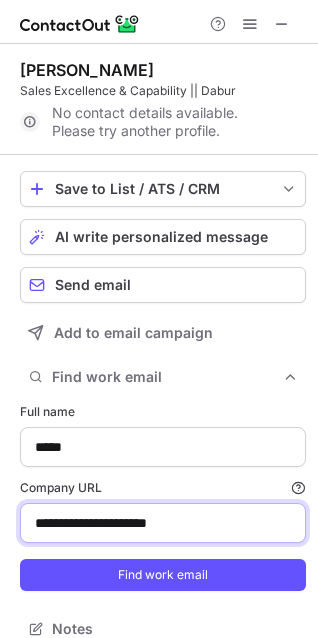 type on "**********" 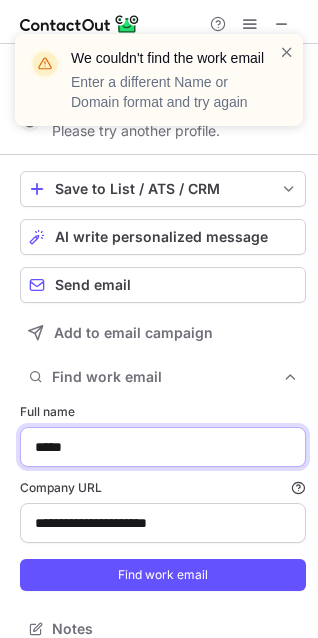 click on "*****" at bounding box center [163, 447] 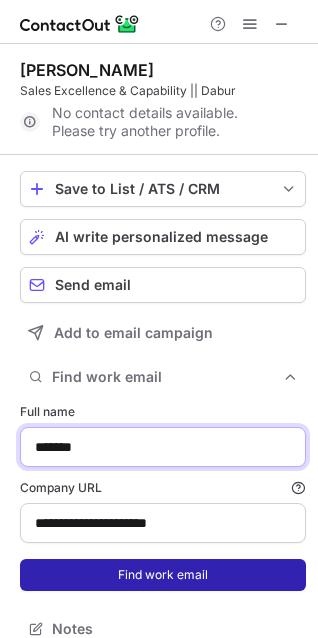 type on "*******" 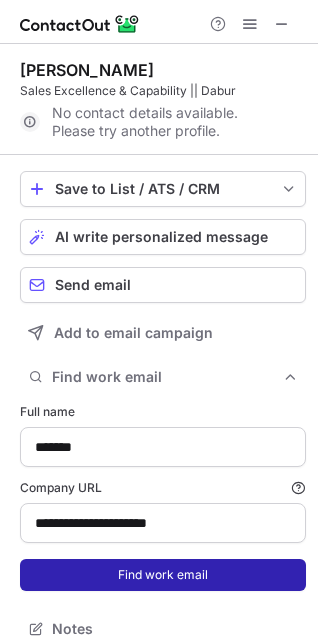click on "Find work email" at bounding box center [163, 575] 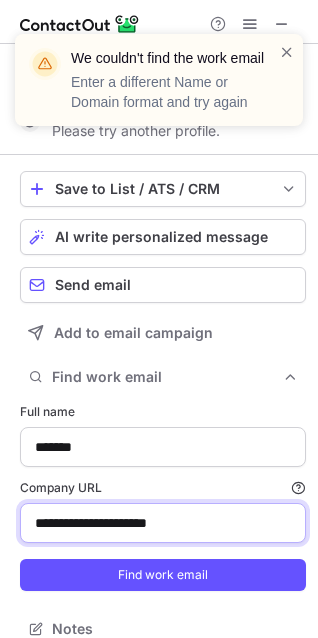 click on "**********" at bounding box center [163, 523] 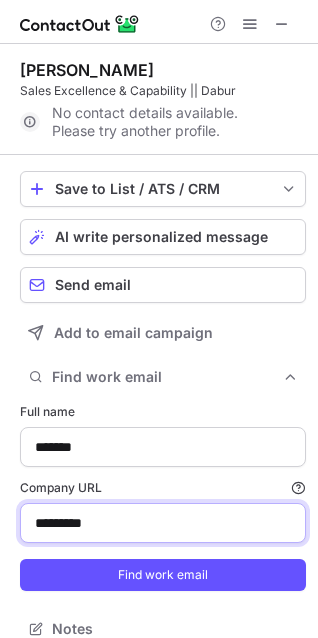 type on "*********" 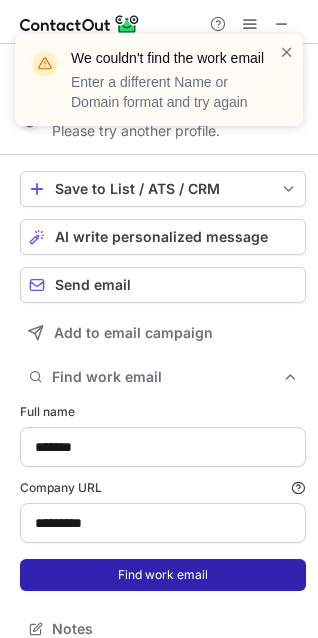 click on "Find work email" at bounding box center (163, 575) 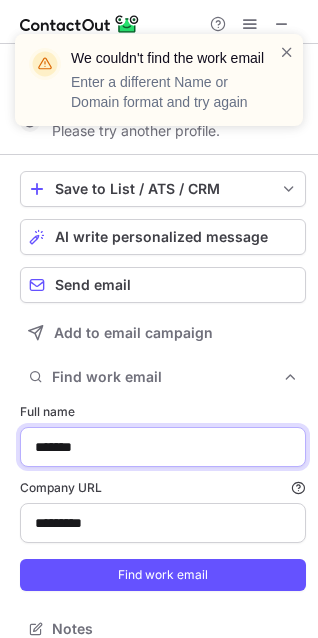 click on "*******" at bounding box center [163, 447] 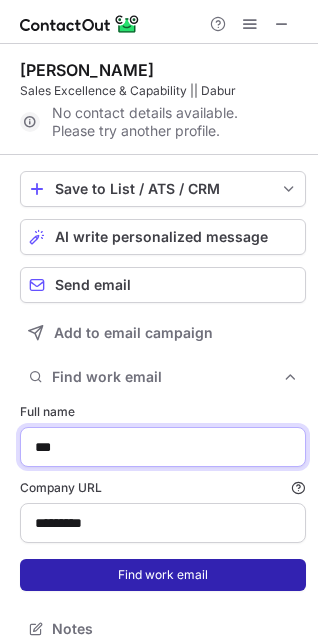 type on "***" 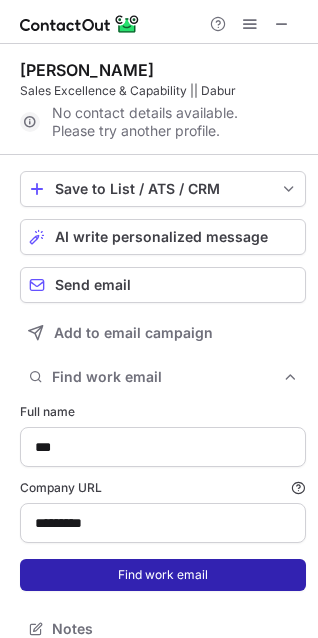 click on "Find work email" at bounding box center (163, 575) 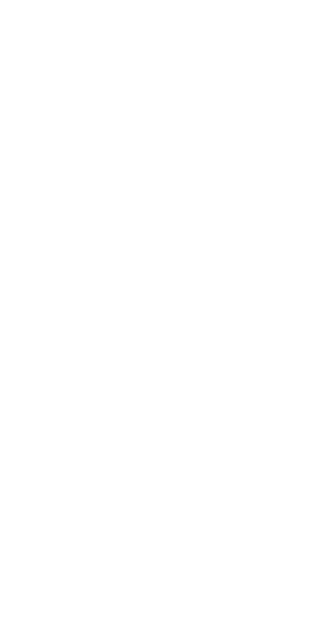 scroll, scrollTop: 0, scrollLeft: 0, axis: both 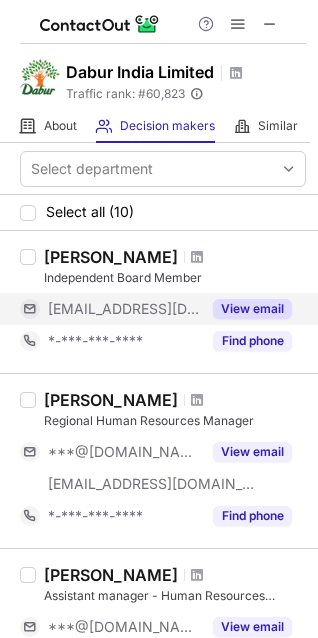 click on "View email" at bounding box center (252, 309) 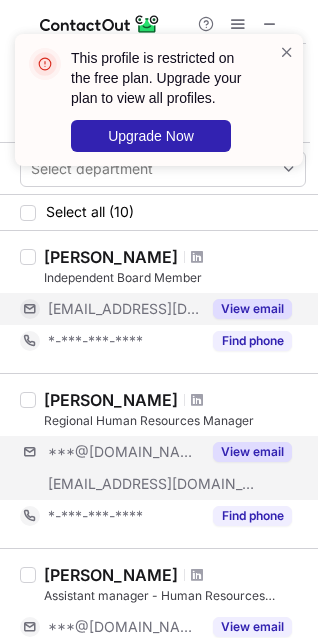 click on "***@[DOMAIN_NAME] [EMAIL_ADDRESS][DOMAIN_NAME] View email" at bounding box center (163, 468) 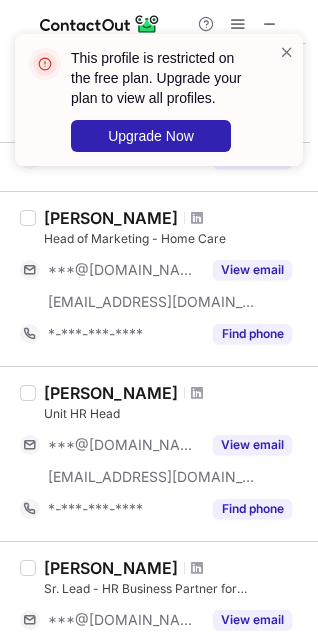 scroll, scrollTop: 505, scrollLeft: 0, axis: vertical 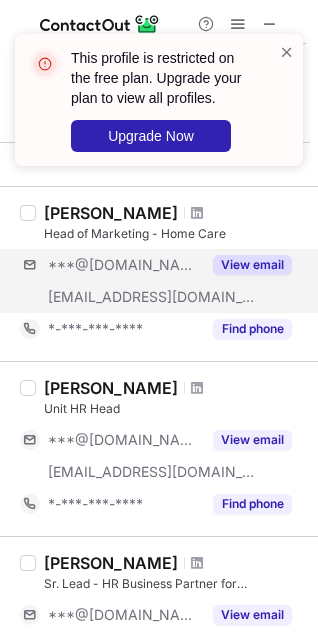 click on "***@[DOMAIN_NAME] [EMAIL_ADDRESS][DOMAIN_NAME] View email" at bounding box center [163, 281] 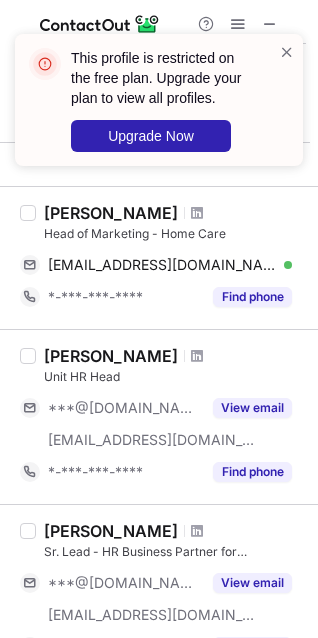 click on "[PERSON_NAME] Unit HR Head ***@[DOMAIN_NAME] [EMAIL_ADDRESS][DOMAIN_NAME] View email *-***-***-**** Find phone" at bounding box center [159, 416] 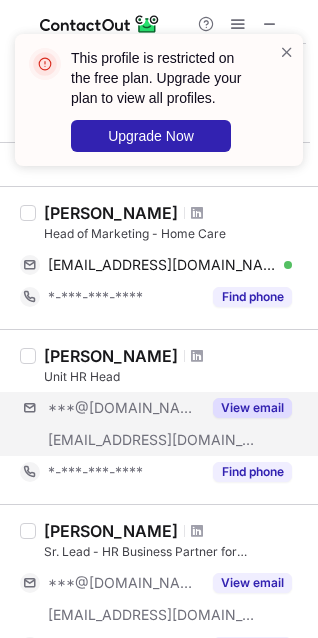 click on "***@[DOMAIN_NAME] [EMAIL_ADDRESS][DOMAIN_NAME] View email" at bounding box center [163, 424] 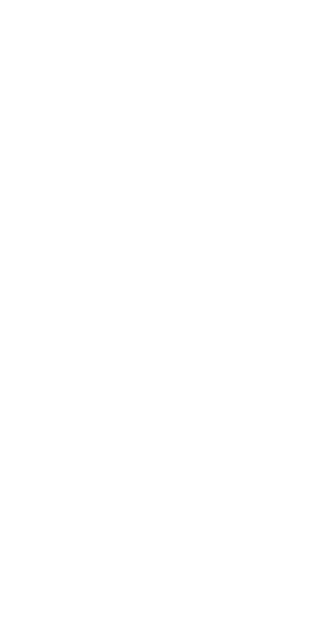 scroll, scrollTop: 0, scrollLeft: 0, axis: both 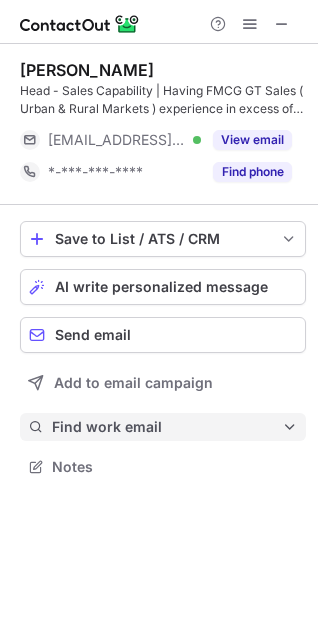 click on "Find work email" at bounding box center (167, 427) 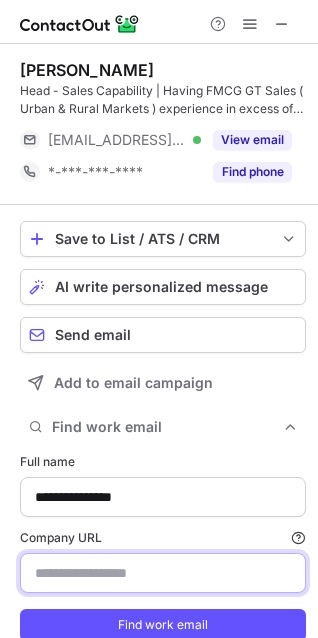 click on "Company URL Finding work email will consume 1 credit if a match is found." at bounding box center (163, 573) 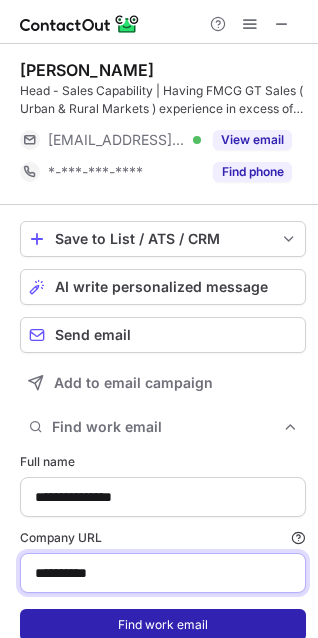 type on "**********" 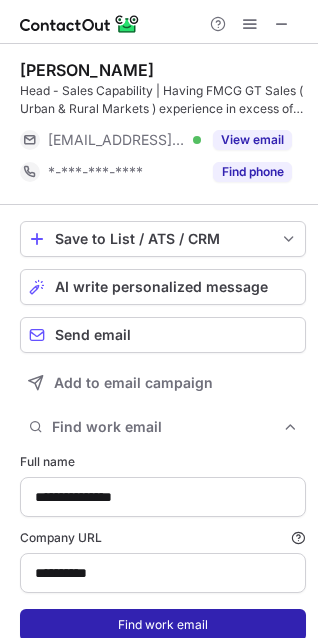 click on "Find work email" at bounding box center [163, 625] 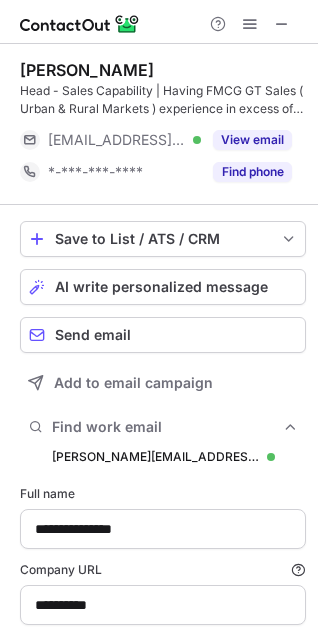 scroll, scrollTop: 10, scrollLeft: 10, axis: both 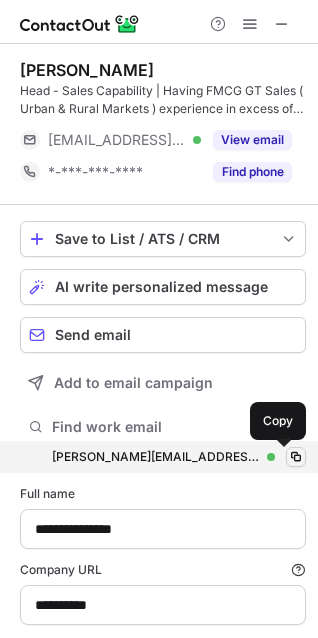 click at bounding box center (296, 457) 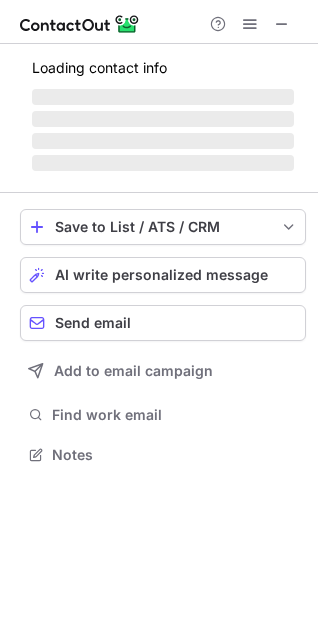 scroll, scrollTop: 10, scrollLeft: 9, axis: both 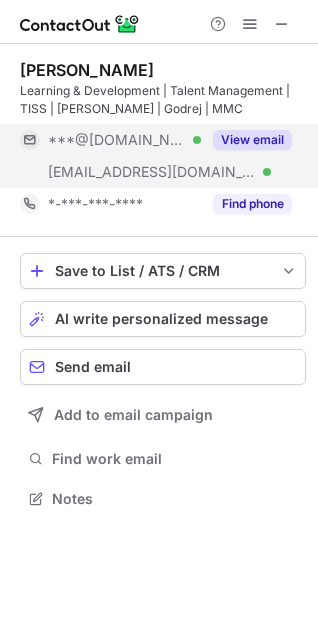 click on "***@gmail.com Verified" at bounding box center [110, 140] 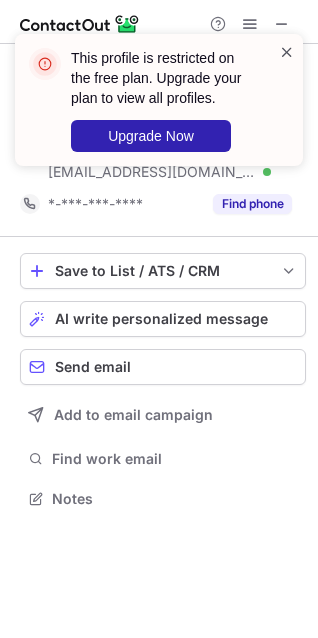 click at bounding box center (287, 52) 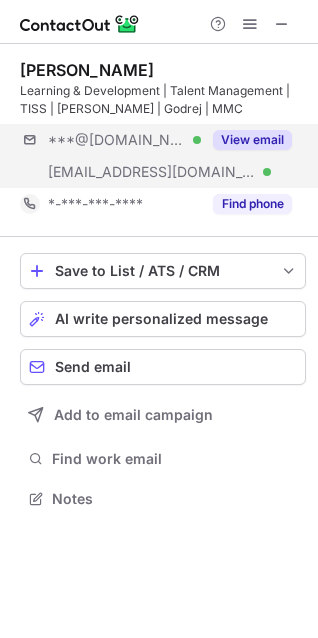 click on "***@gmail.com Verified ***@godrejcp.com Verified View email" at bounding box center (163, 156) 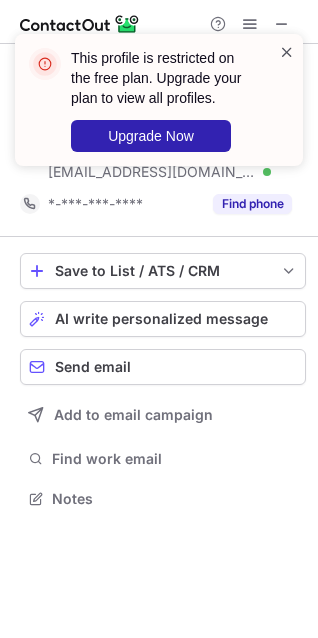 click at bounding box center (287, 52) 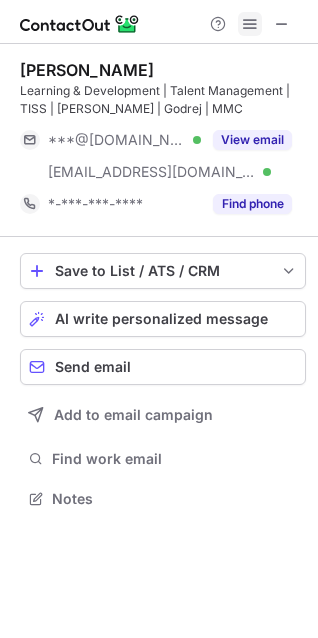 click at bounding box center [250, 24] 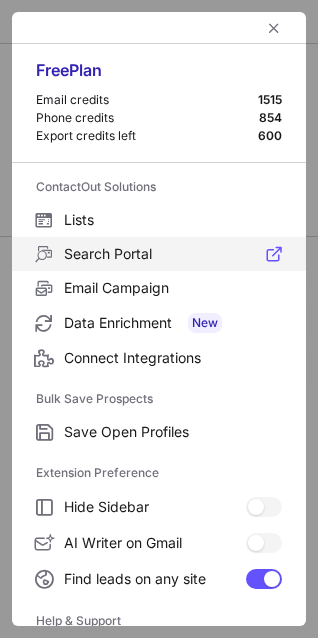 click on "Search Portal" at bounding box center (173, 254) 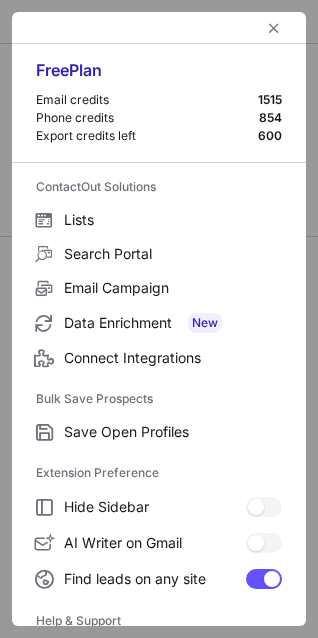 drag, startPoint x: 99, startPoint y: 399, endPoint x: 233, endPoint y: 156, distance: 277.49774 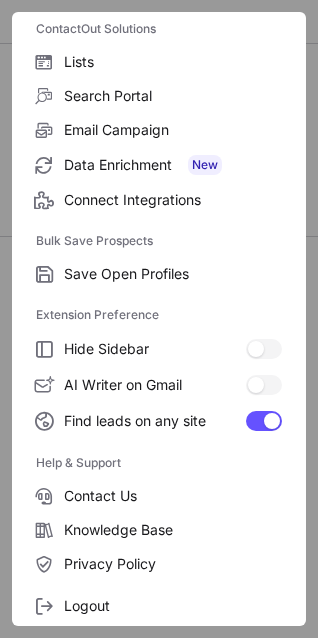 scroll, scrollTop: 194, scrollLeft: 0, axis: vertical 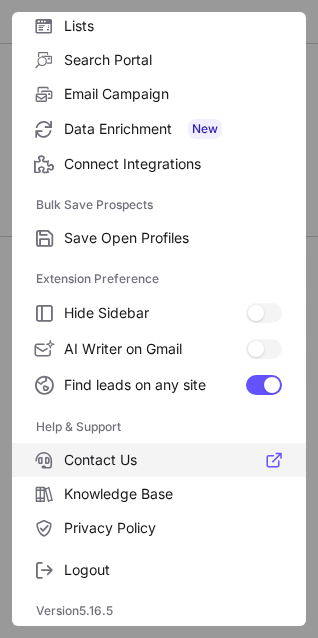 click on "Contact Us" at bounding box center (173, 460) 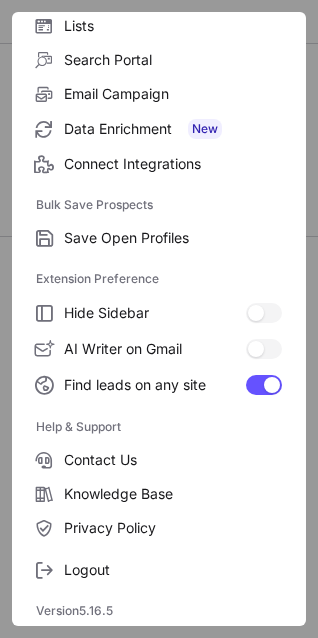 scroll, scrollTop: 0, scrollLeft: 0, axis: both 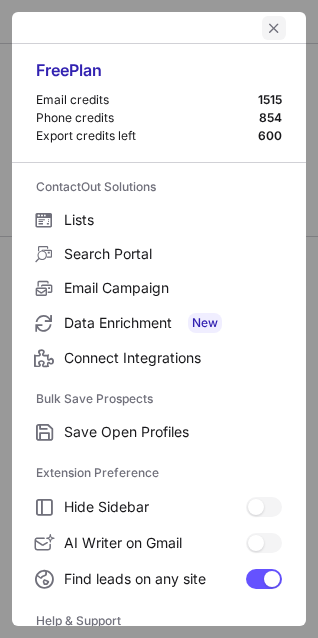 click at bounding box center [274, 28] 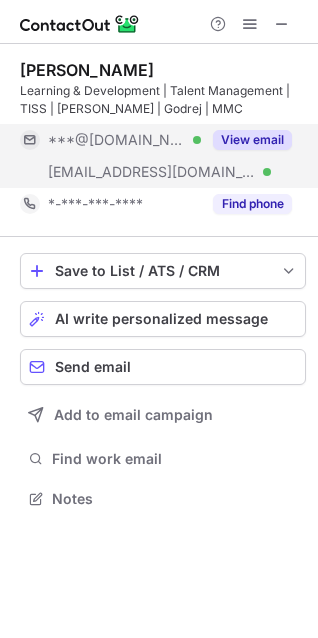 click on "View email" at bounding box center [246, 140] 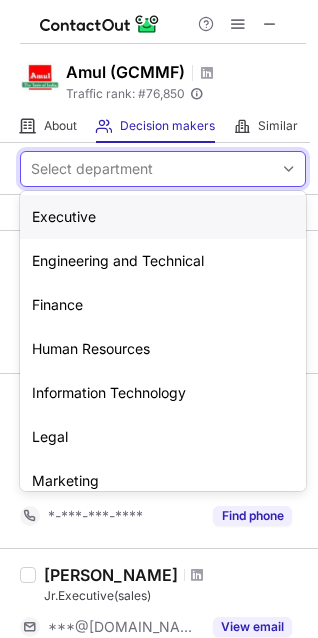 click on "Select department" at bounding box center [147, 169] 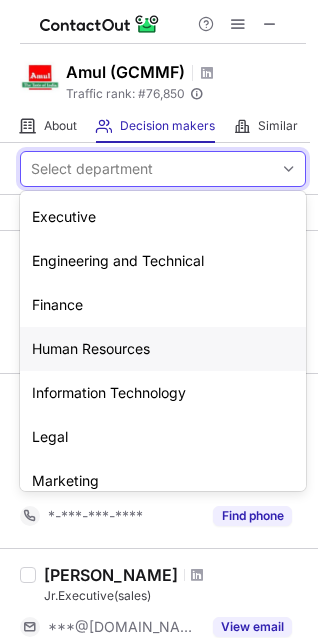click on "Human Resources" at bounding box center (163, 349) 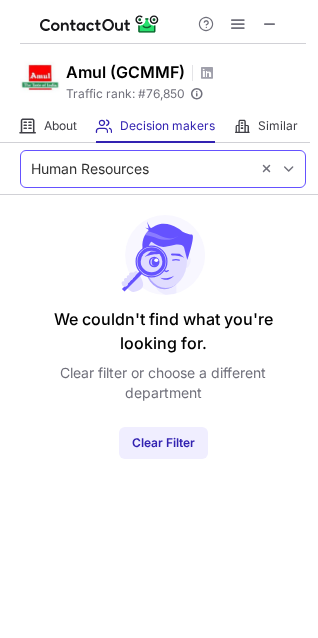 click on "Human Resources" at bounding box center (135, 169) 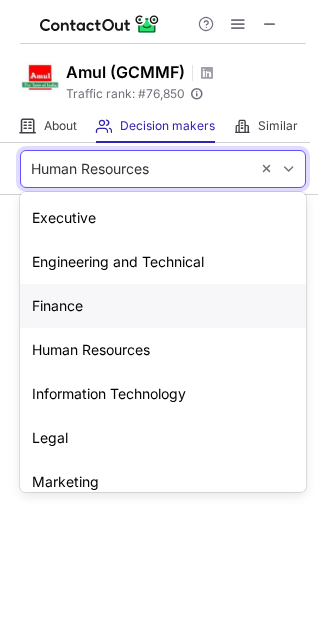 scroll, scrollTop: 148, scrollLeft: 0, axis: vertical 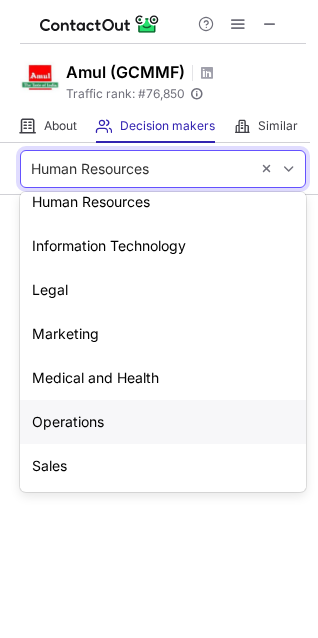 click on "Operations" at bounding box center (163, 422) 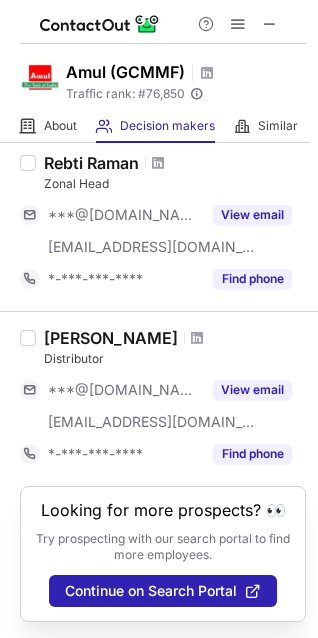 scroll, scrollTop: 1349, scrollLeft: 0, axis: vertical 